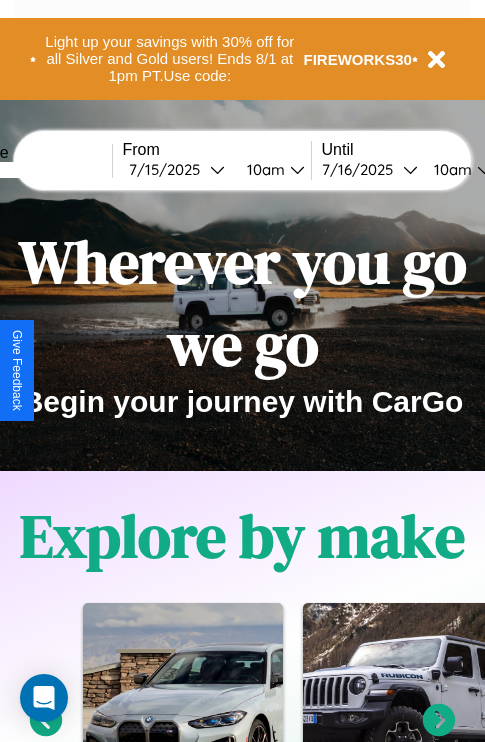 scroll, scrollTop: 308, scrollLeft: 0, axis: vertical 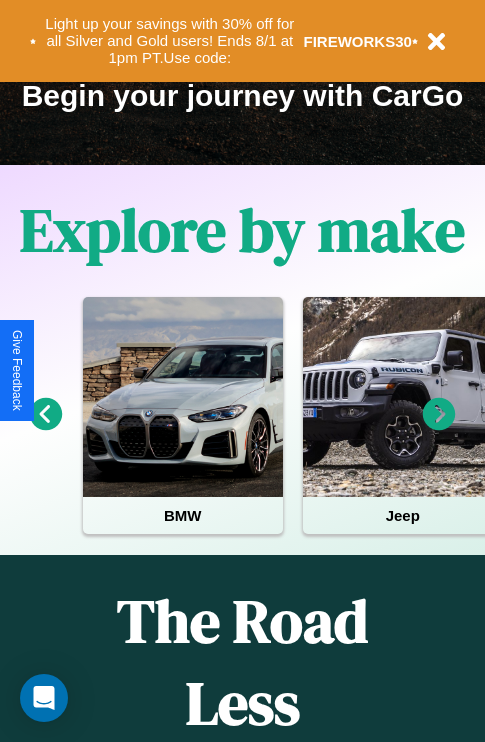 click 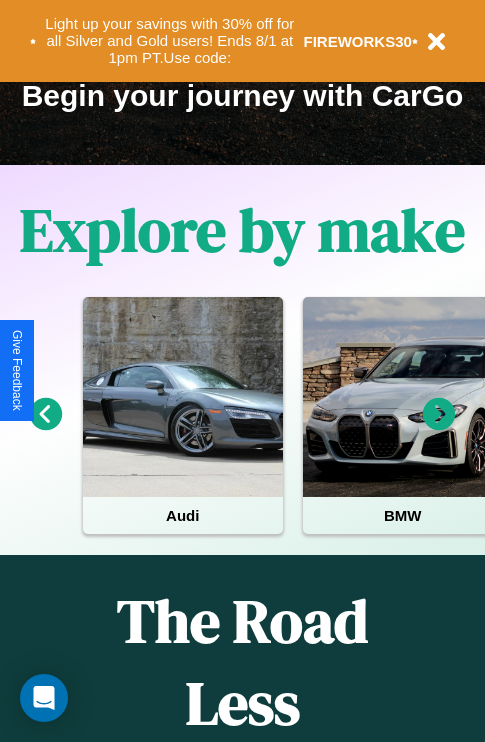 click 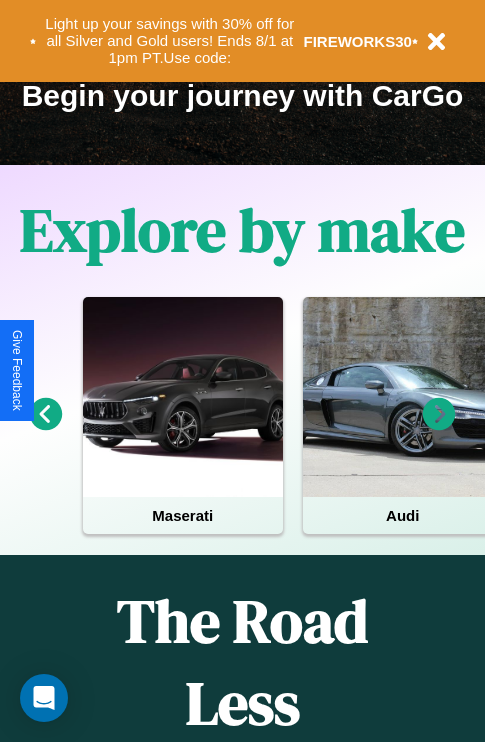 click 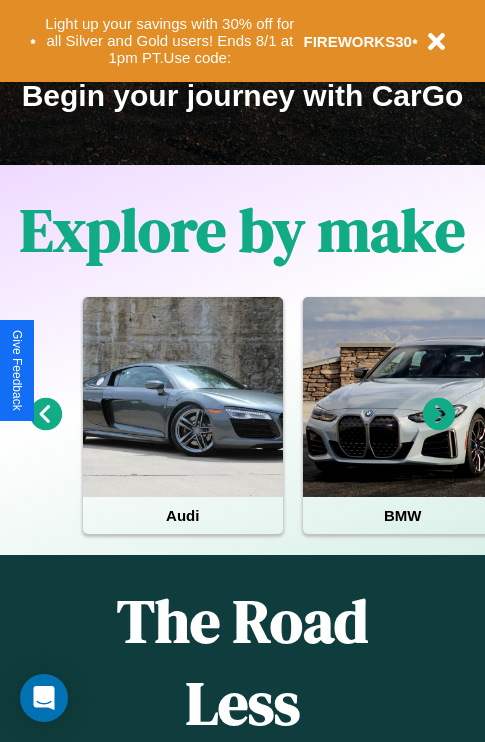 click 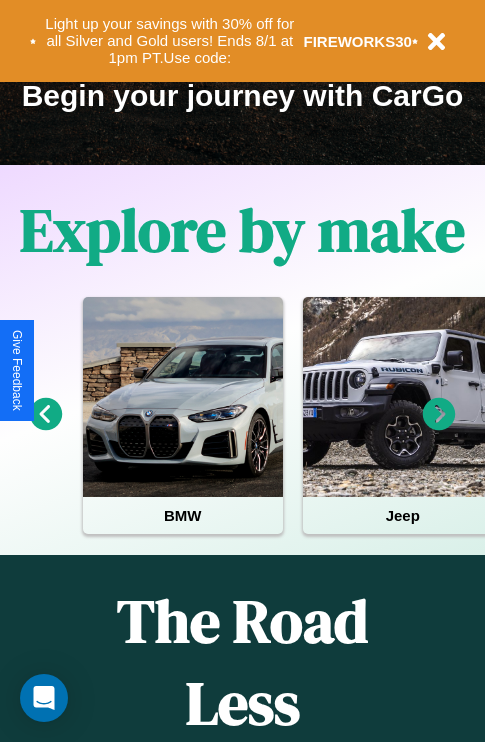 click 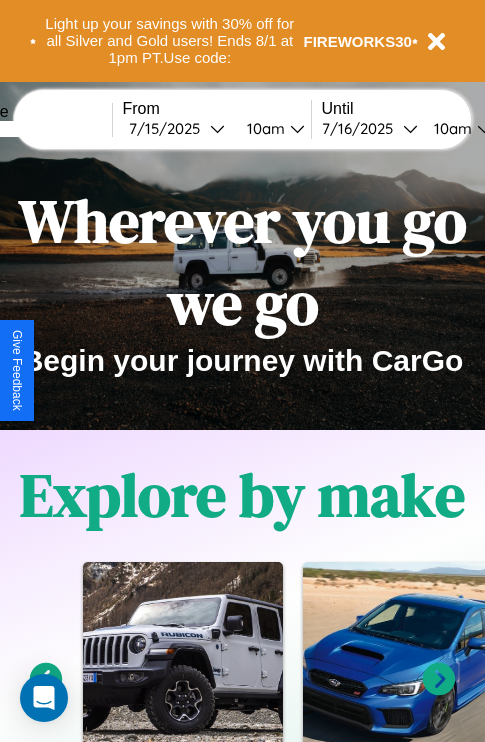 scroll, scrollTop: 0, scrollLeft: 0, axis: both 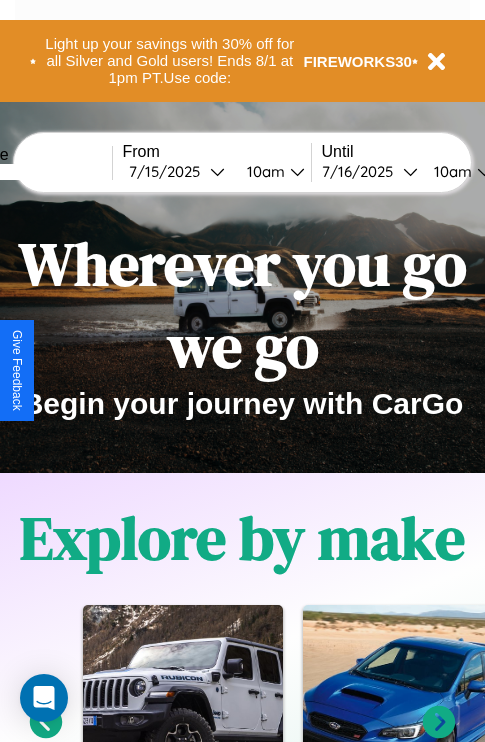 click at bounding box center [37, 172] 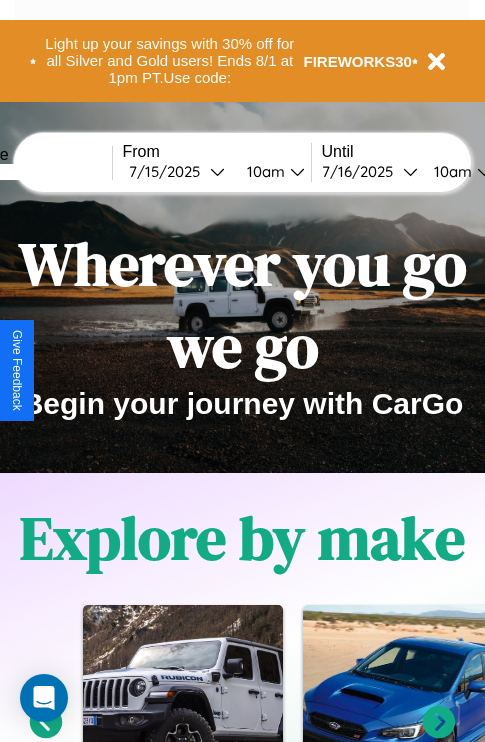 type on "******" 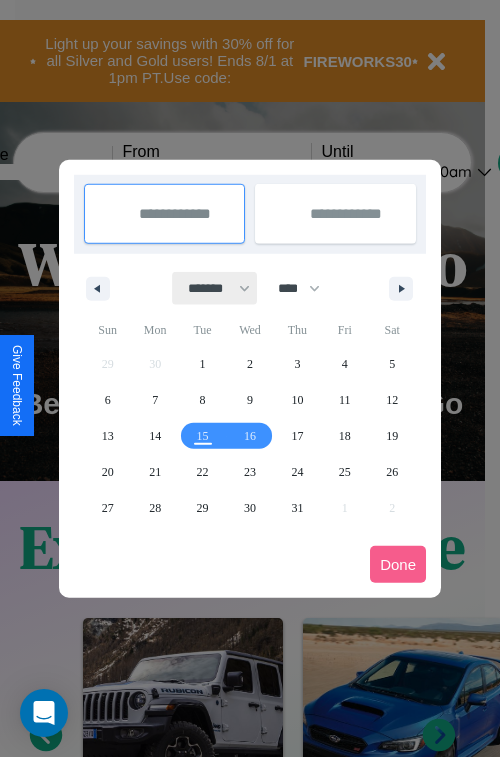 click on "******* ******** ***** ***** *** **** **** ****** ********* ******* ******** ********" at bounding box center (215, 288) 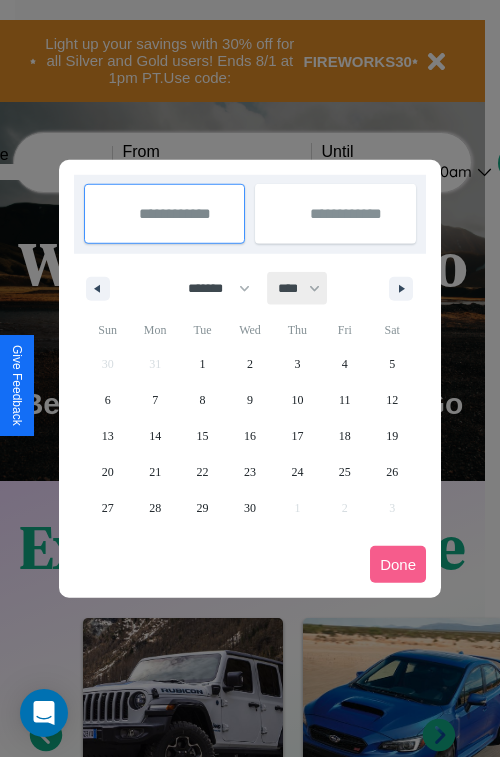 click on "**** **** **** **** **** **** **** **** **** **** **** **** **** **** **** **** **** **** **** **** **** **** **** **** **** **** **** **** **** **** **** **** **** **** **** **** **** **** **** **** **** **** **** **** **** **** **** **** **** **** **** **** **** **** **** **** **** **** **** **** **** **** **** **** **** **** **** **** **** **** **** **** **** **** **** **** **** **** **** **** **** **** **** **** **** **** **** **** **** **** **** **** **** **** **** **** **** **** **** **** **** **** **** **** **** **** **** **** **** **** **** **** **** **** **** **** **** **** **** **** ****" at bounding box center [298, 288] 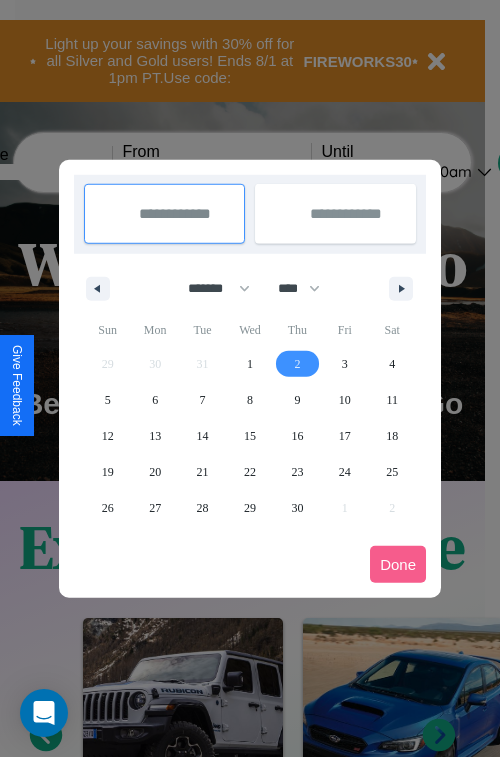 click on "2" at bounding box center [297, 364] 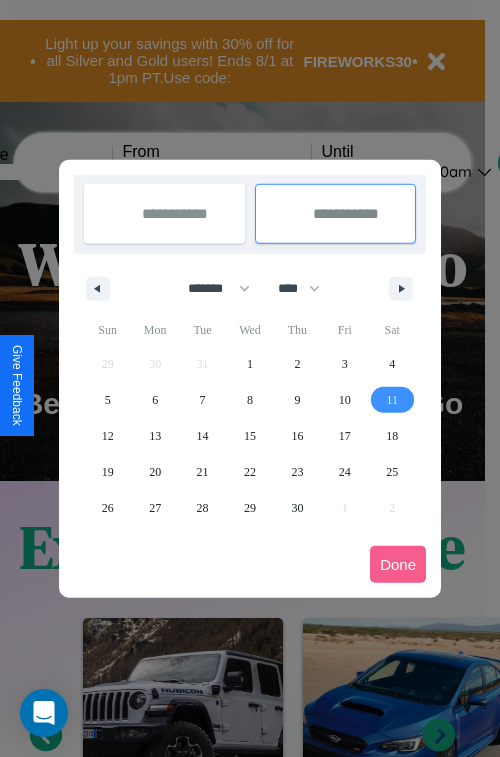 click on "11" at bounding box center [392, 400] 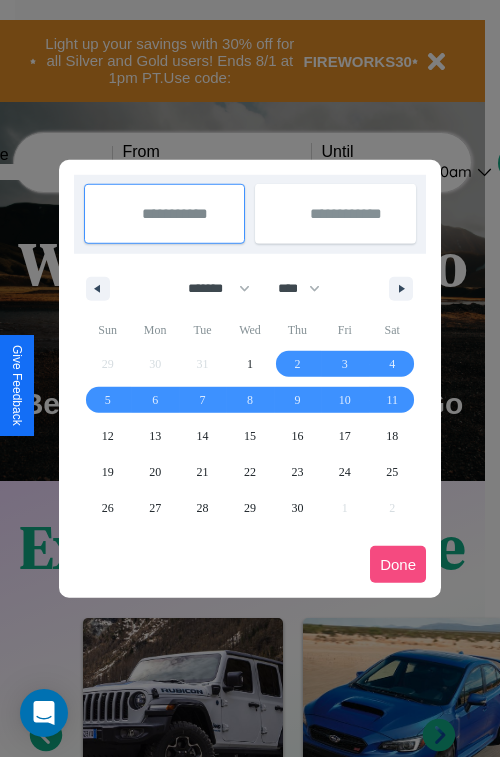 click on "Done" at bounding box center (398, 564) 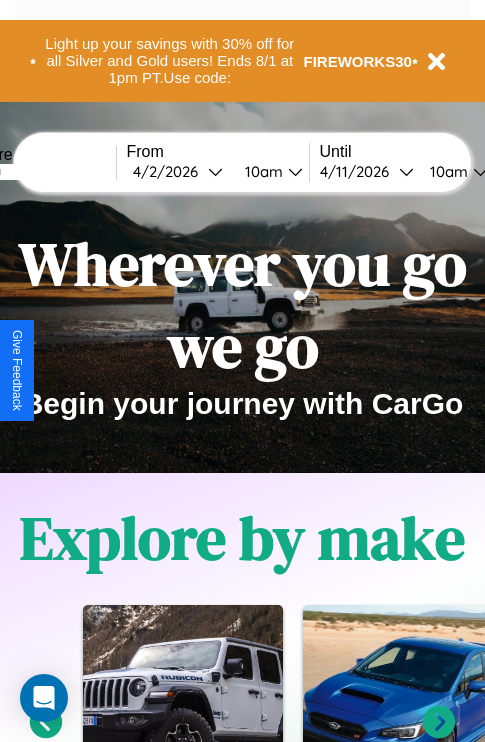 scroll, scrollTop: 0, scrollLeft: 70, axis: horizontal 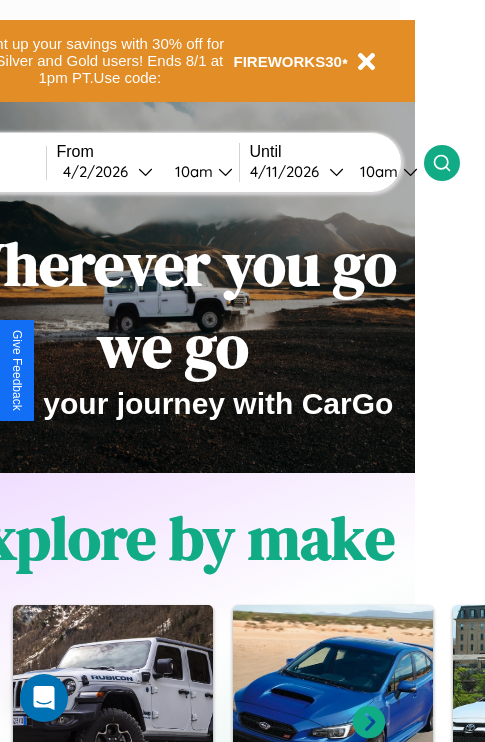 click 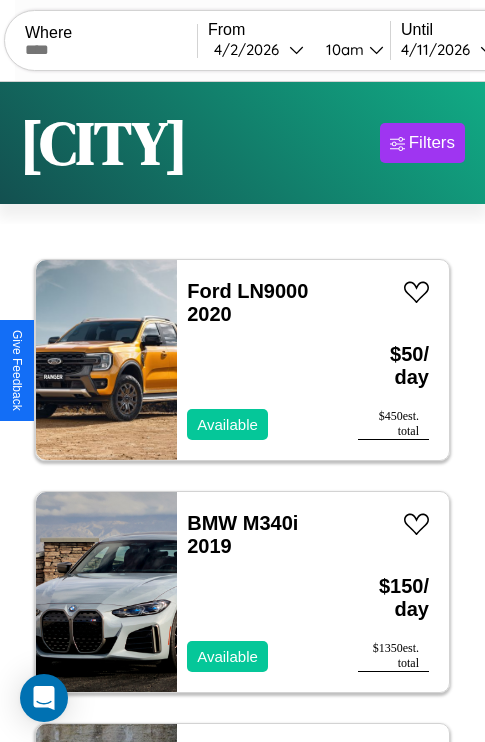 scroll, scrollTop: 89, scrollLeft: 0, axis: vertical 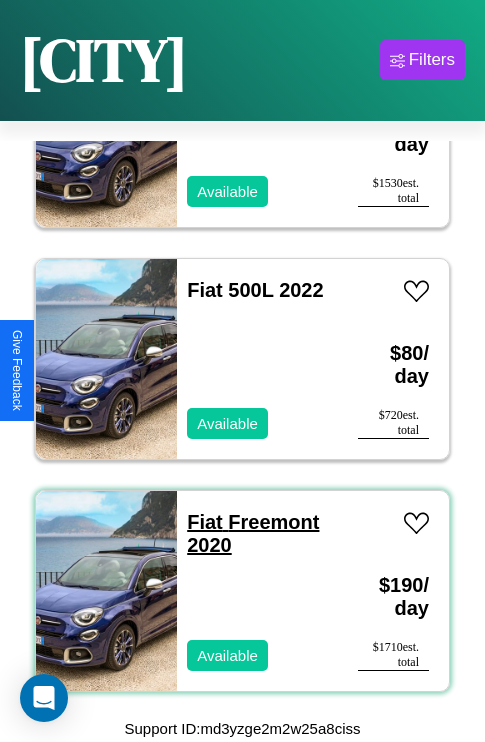 click on "Fiat   Freemont   2020" at bounding box center [253, 533] 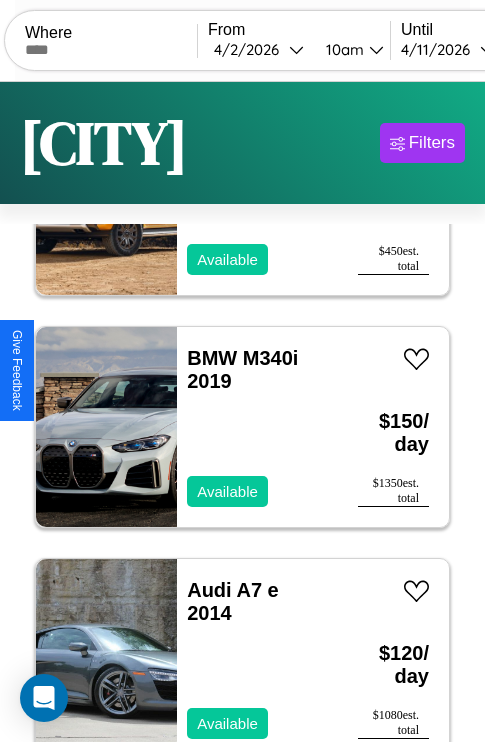 scroll, scrollTop: 0, scrollLeft: 0, axis: both 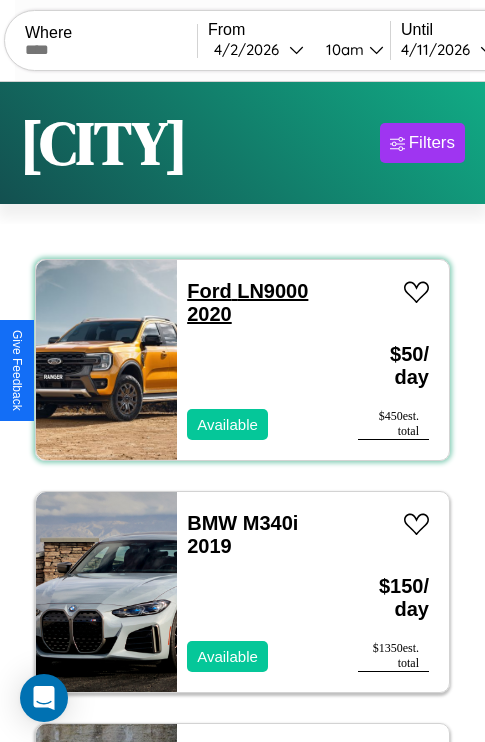 click on "Ford   LN9000   2020" at bounding box center [247, 302] 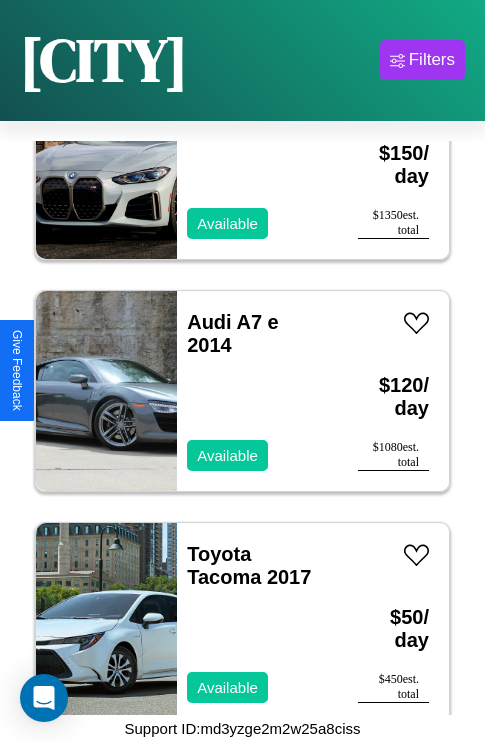 scroll, scrollTop: 1003, scrollLeft: 0, axis: vertical 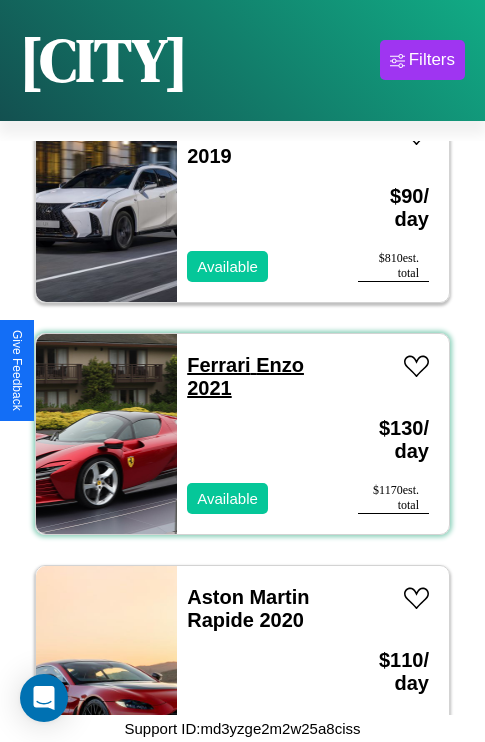 click on "Ferrari   Enzo   2021" at bounding box center [245, 376] 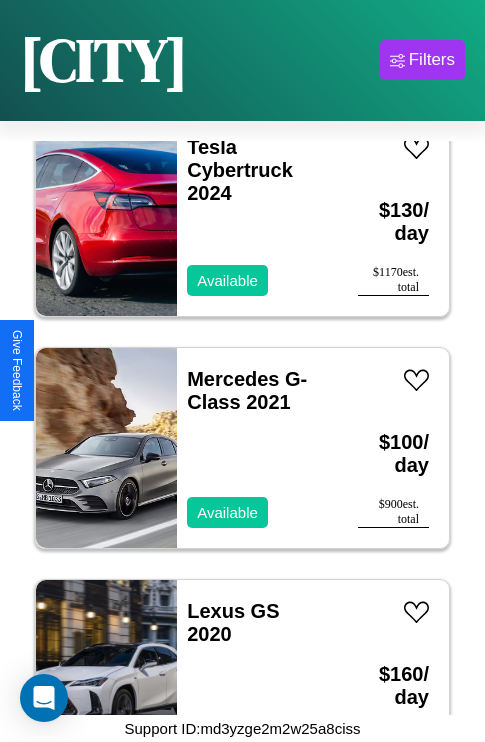 scroll, scrollTop: 14227, scrollLeft: 0, axis: vertical 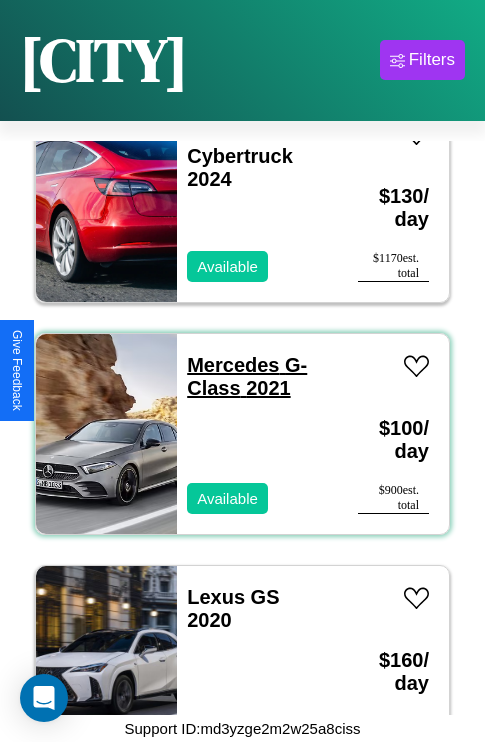 click on "Mercedes   G-Class   2021" at bounding box center (247, 376) 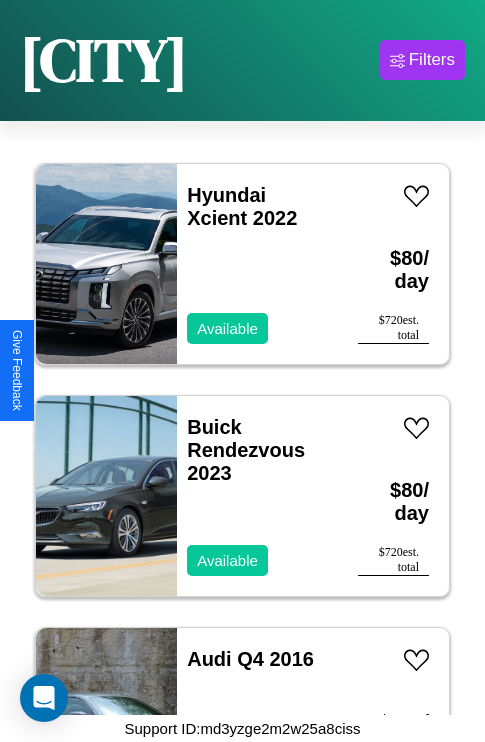 scroll, scrollTop: 31859, scrollLeft: 0, axis: vertical 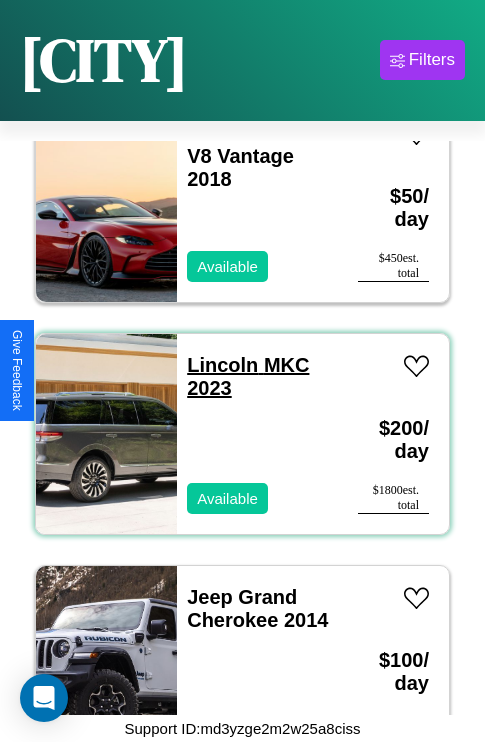 click on "Lincoln   MKC   2023" at bounding box center [248, 376] 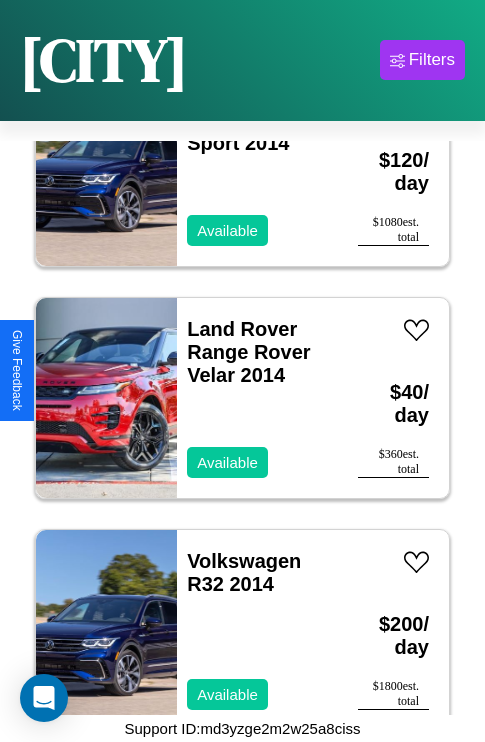 scroll, scrollTop: 5875, scrollLeft: 0, axis: vertical 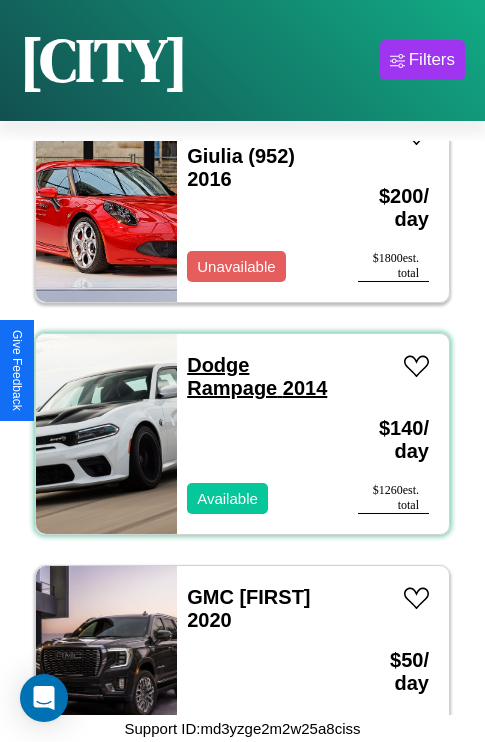 click on "Dodge   Rampage   2014" at bounding box center [257, 376] 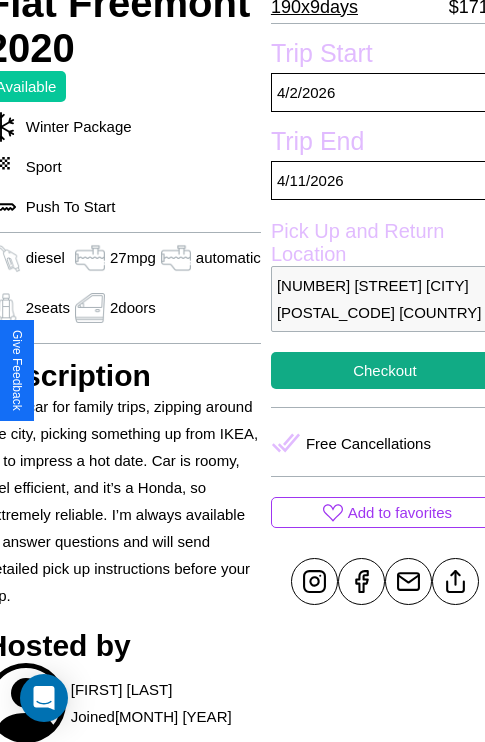scroll, scrollTop: 499, scrollLeft: 88, axis: both 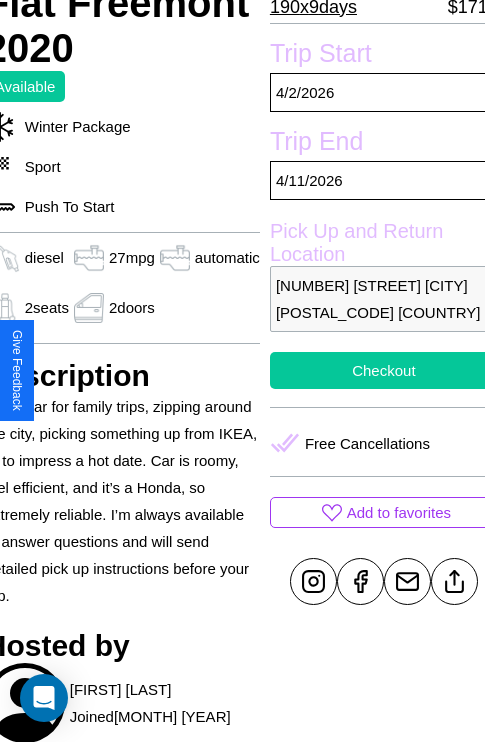 click on "Checkout" at bounding box center [384, 370] 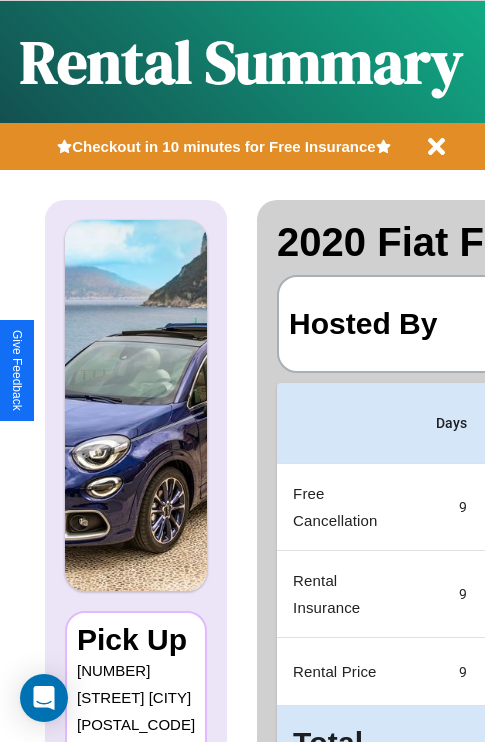 scroll, scrollTop: 0, scrollLeft: 378, axis: horizontal 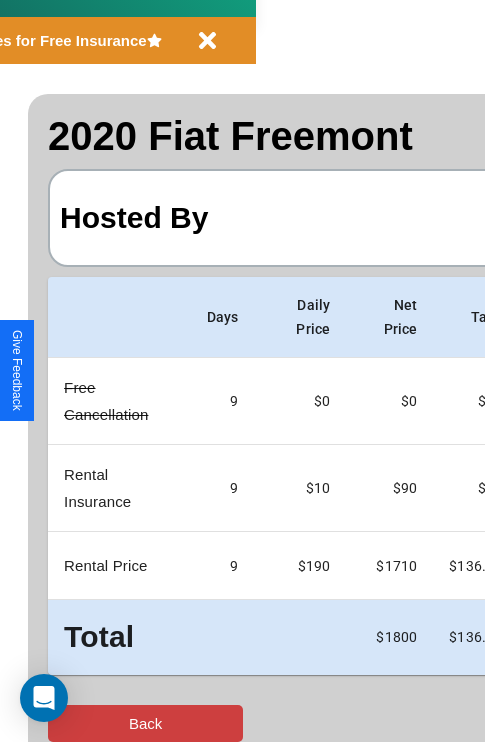click on "Back" at bounding box center [145, 723] 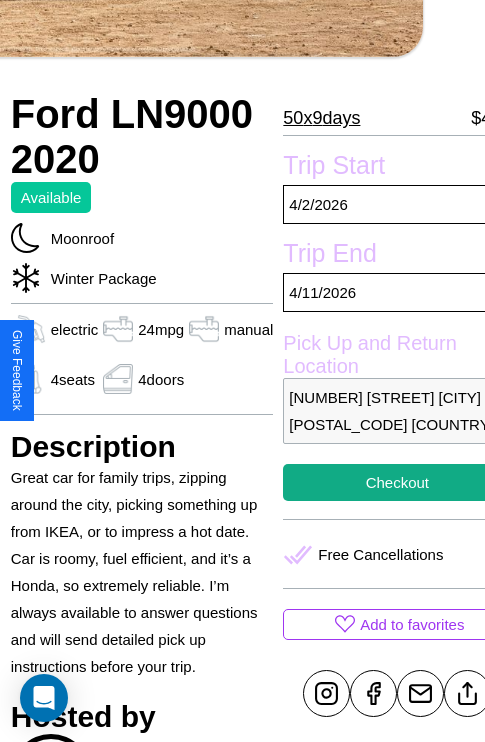 scroll, scrollTop: 497, scrollLeft: 80, axis: both 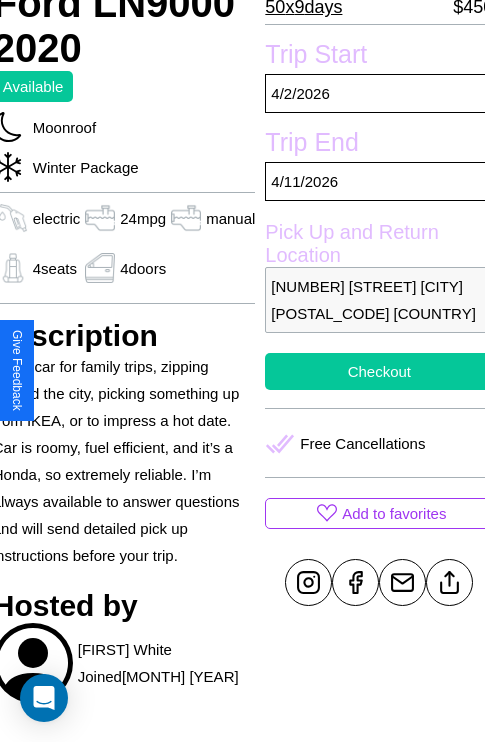 click on "Checkout" at bounding box center [379, 371] 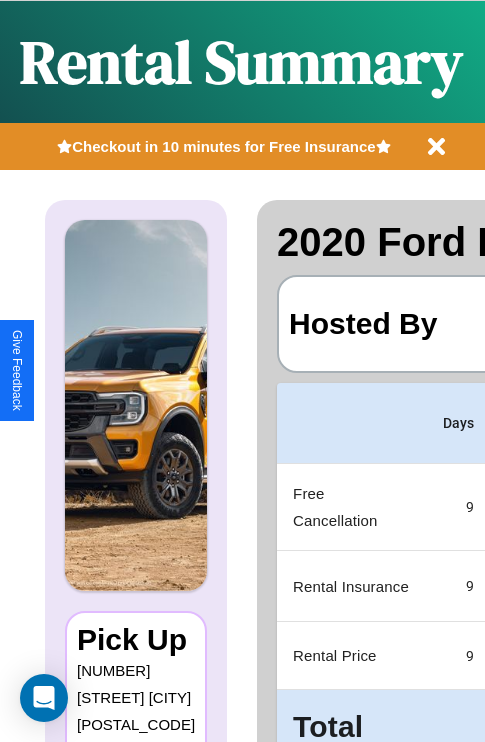 scroll, scrollTop: 0, scrollLeft: 378, axis: horizontal 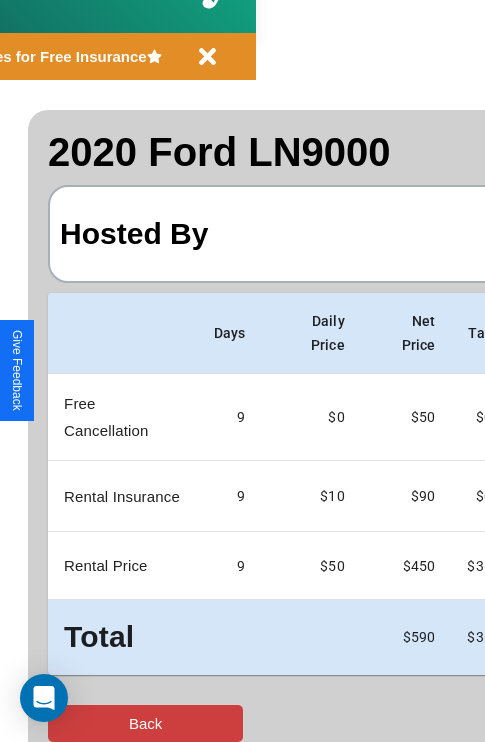 click on "Back" at bounding box center (145, 723) 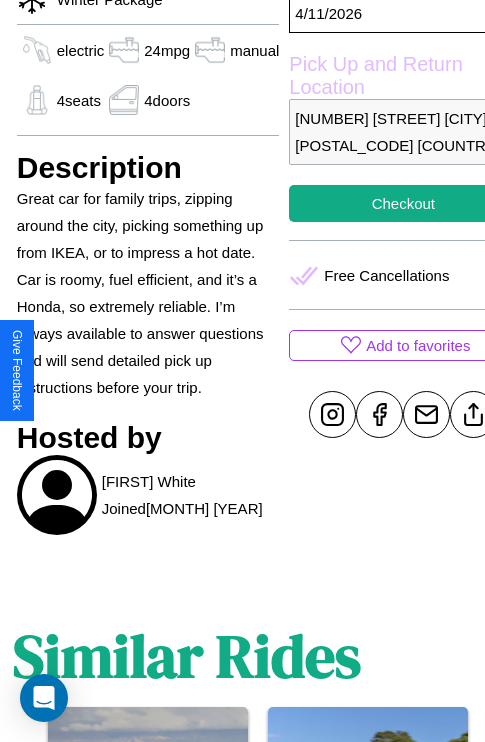 scroll, scrollTop: 708, scrollLeft: 60, axis: both 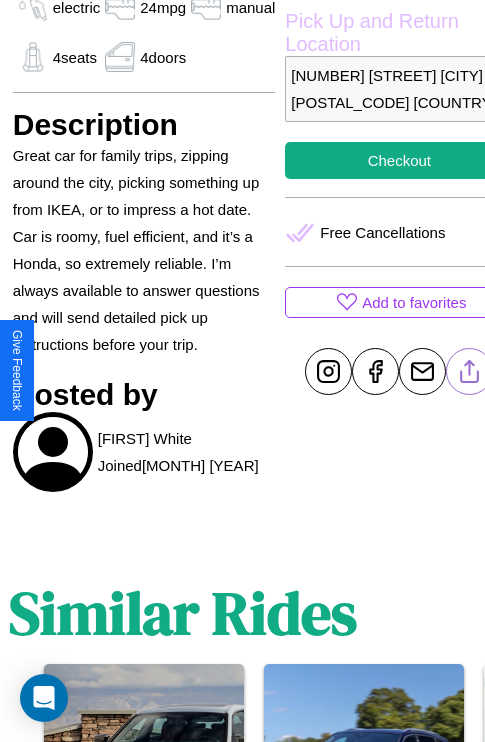 click 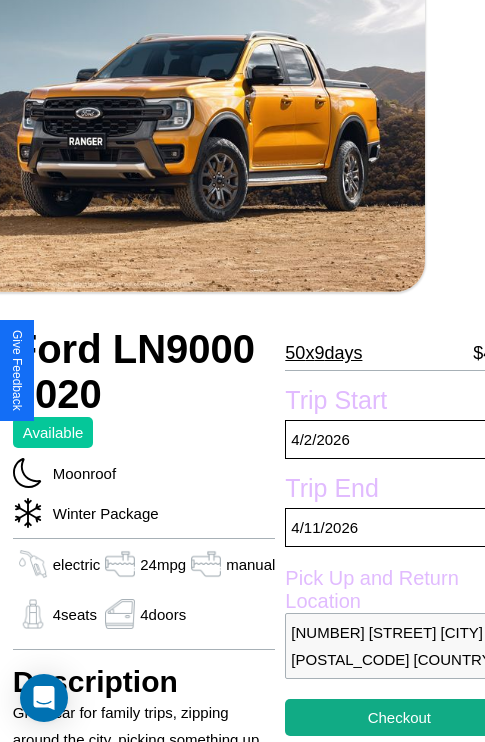 scroll, scrollTop: 133, scrollLeft: 60, axis: both 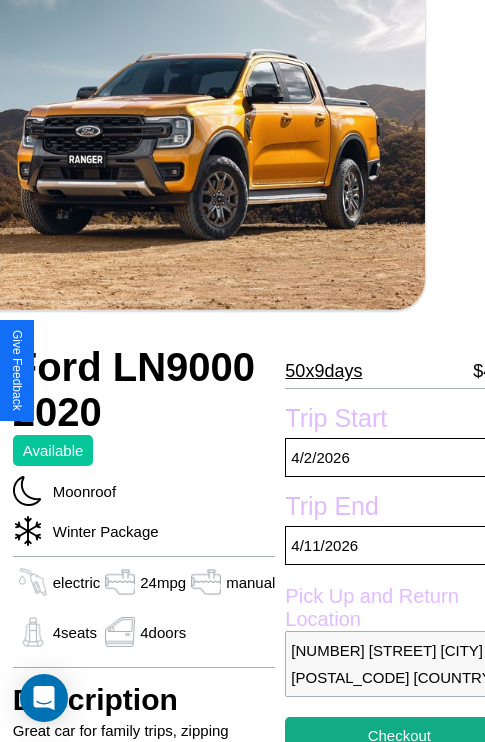 click on "50  x  9  days" at bounding box center (323, 371) 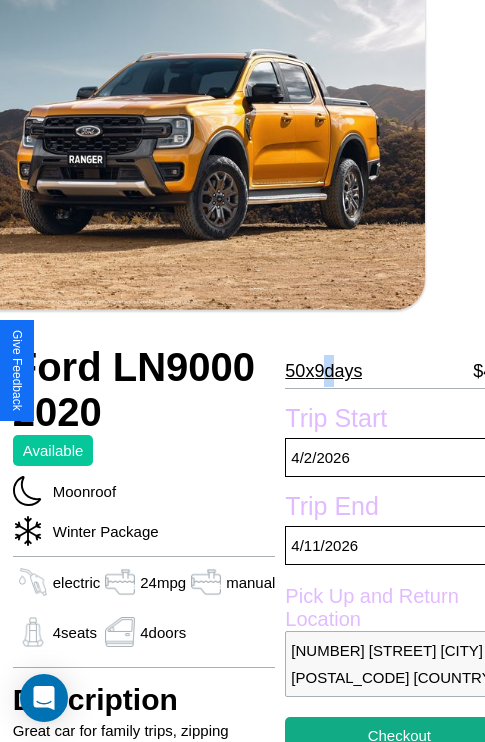 click on "50  x  9  days" at bounding box center (323, 371) 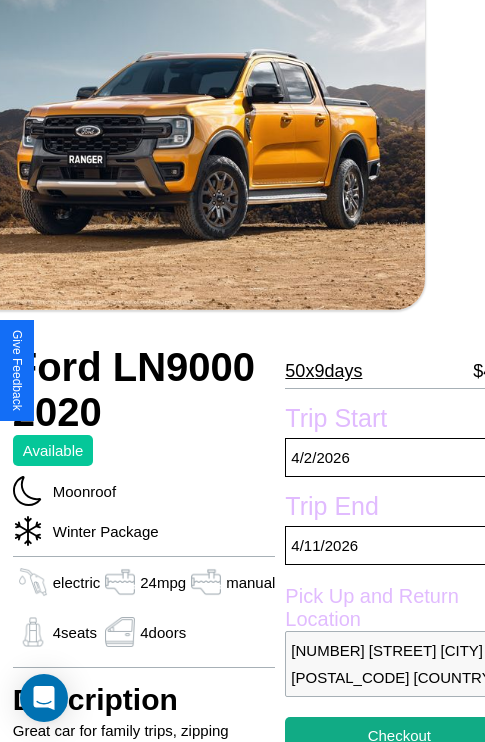 click on "50  x  9  days" at bounding box center [323, 371] 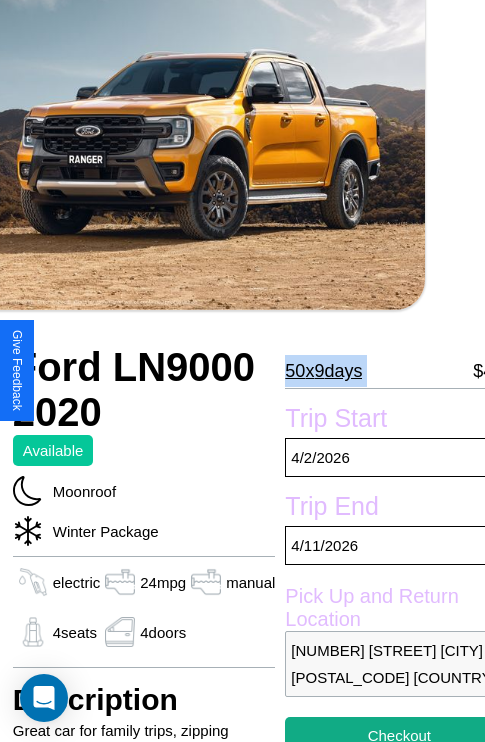 click on "50  x  9  days" at bounding box center [323, 371] 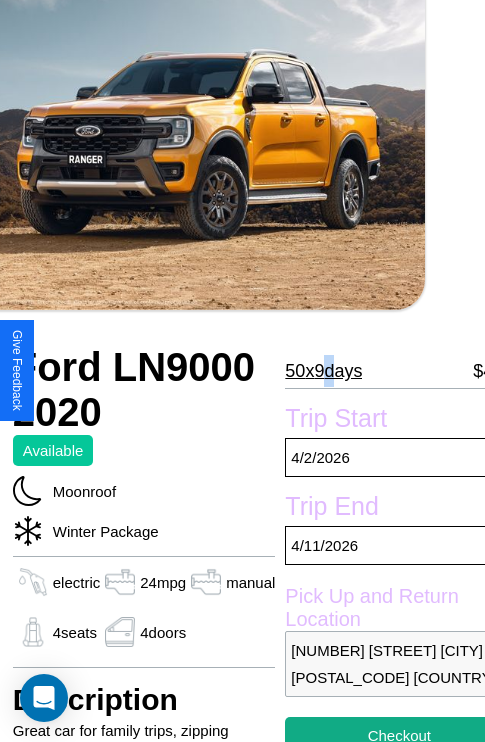 click on "50  x  9  days" at bounding box center [323, 371] 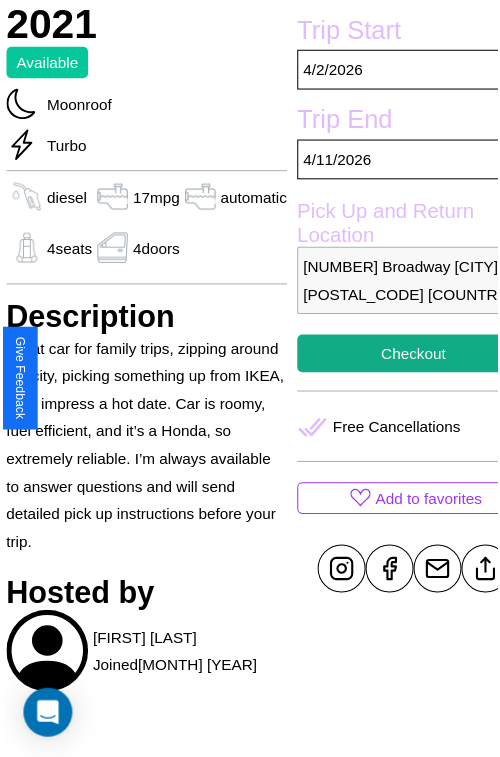 scroll, scrollTop: 600, scrollLeft: 88, axis: both 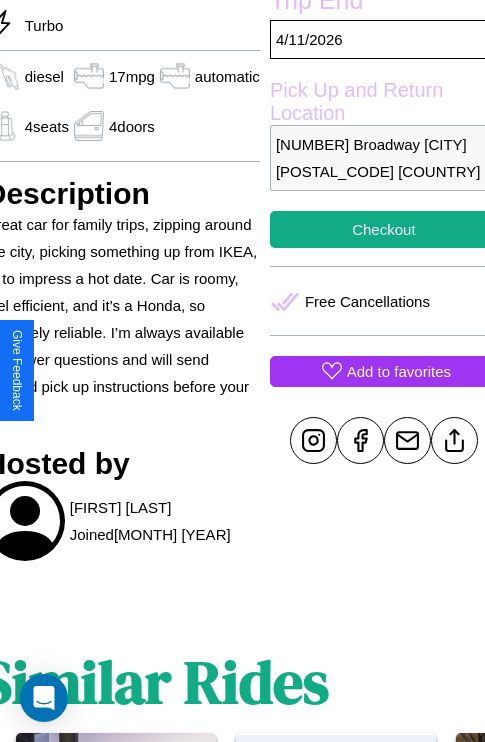 click on "Add to favorites" at bounding box center [399, 371] 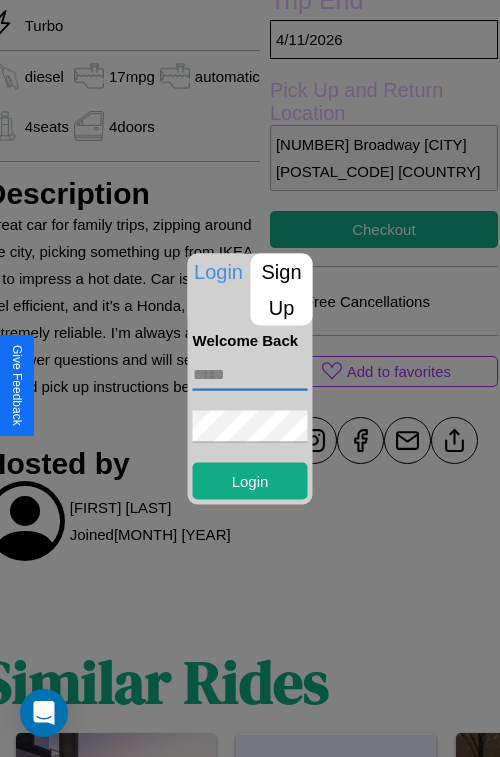 click at bounding box center (250, 374) 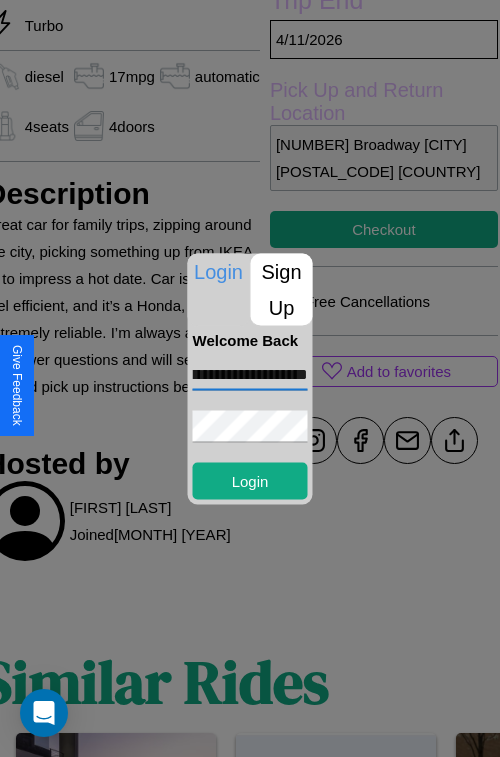 scroll, scrollTop: 0, scrollLeft: 79, axis: horizontal 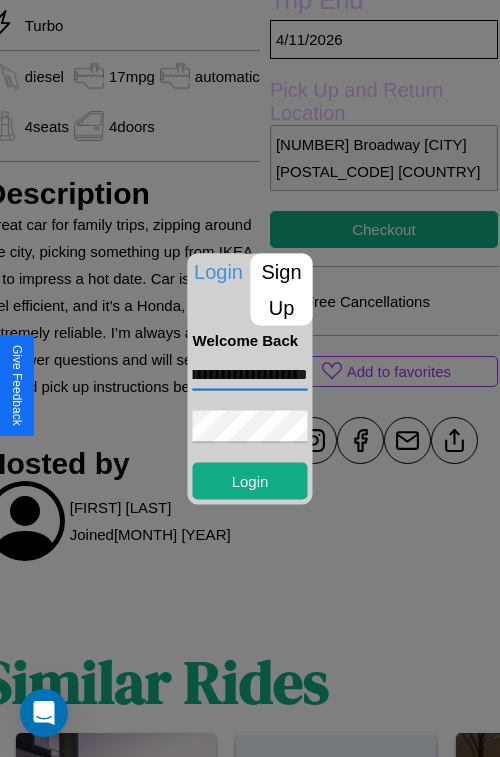 type on "**********" 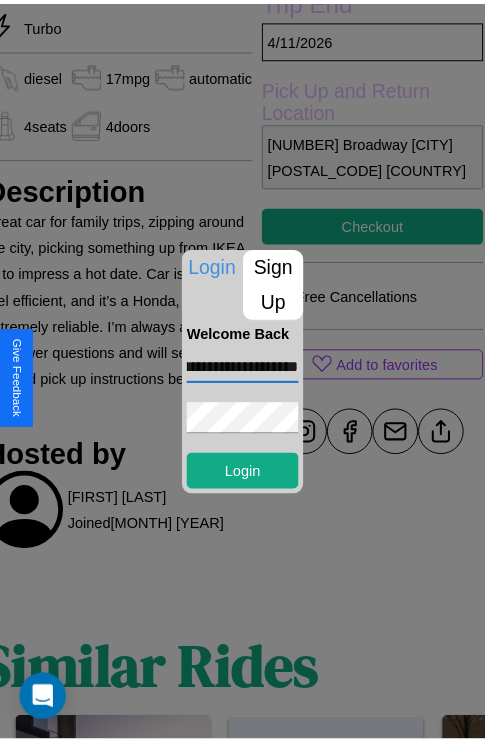 scroll, scrollTop: 0, scrollLeft: 0, axis: both 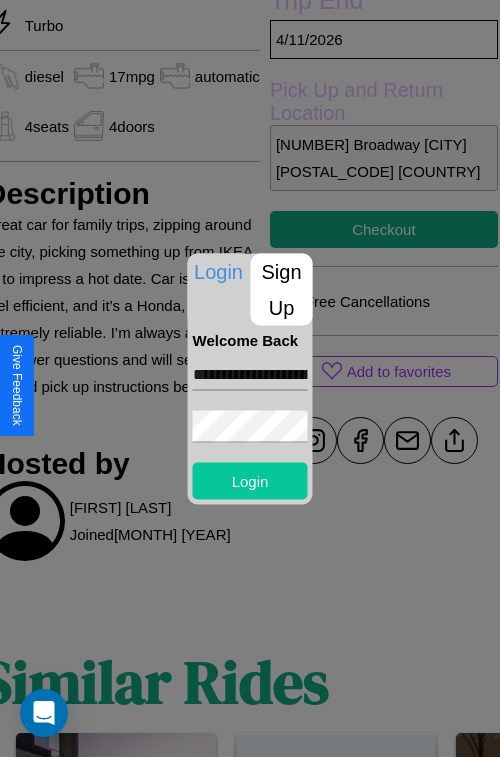 click on "Login" at bounding box center [250, 480] 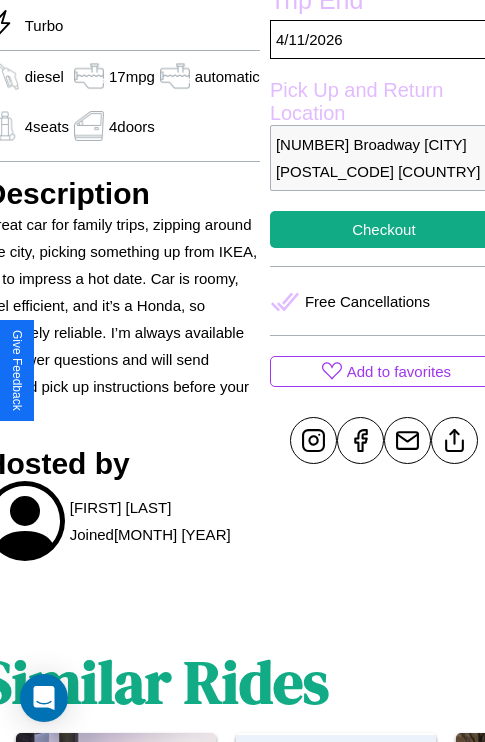scroll, scrollTop: 458, scrollLeft: 88, axis: both 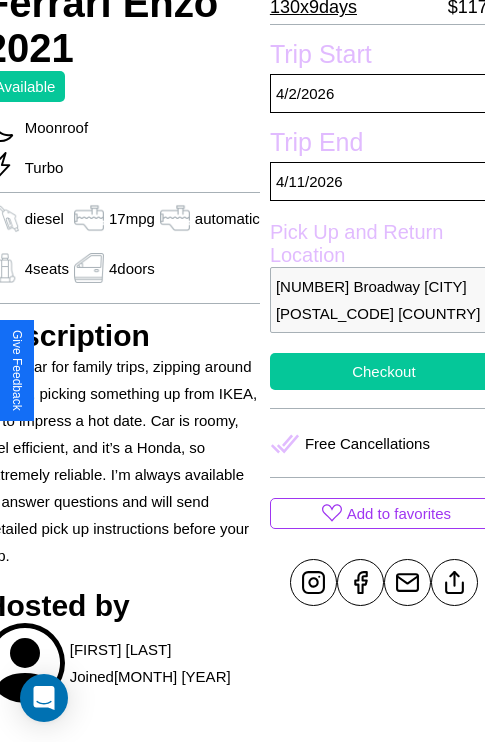 click on "Checkout" at bounding box center (384, 371) 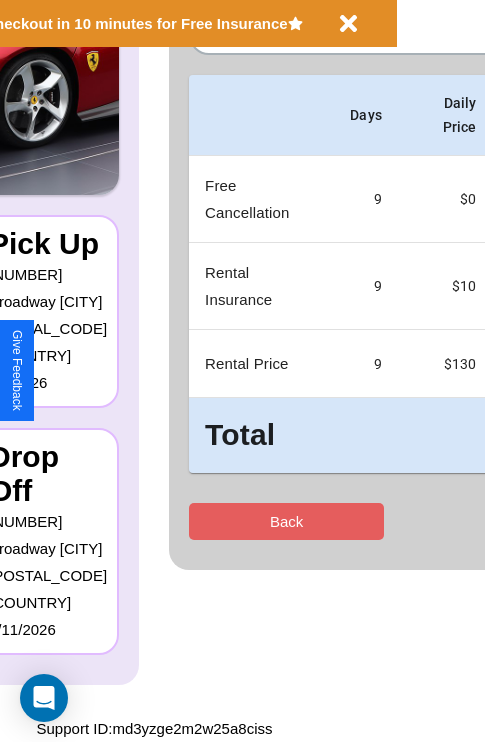 scroll, scrollTop: 0, scrollLeft: 0, axis: both 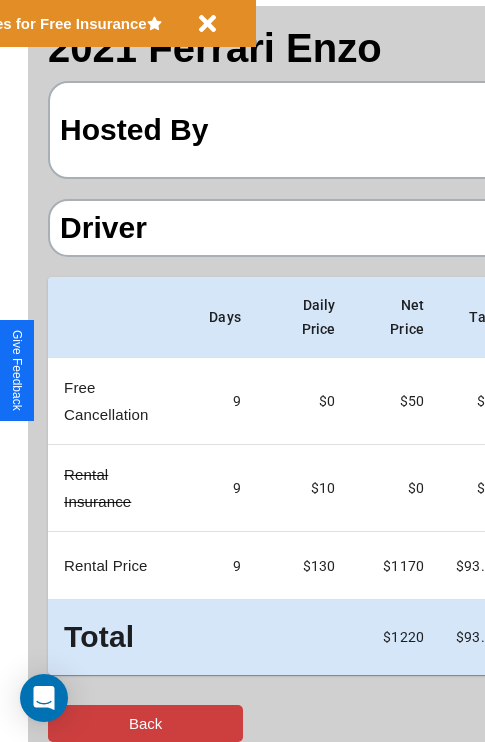 click on "Back" at bounding box center [145, 723] 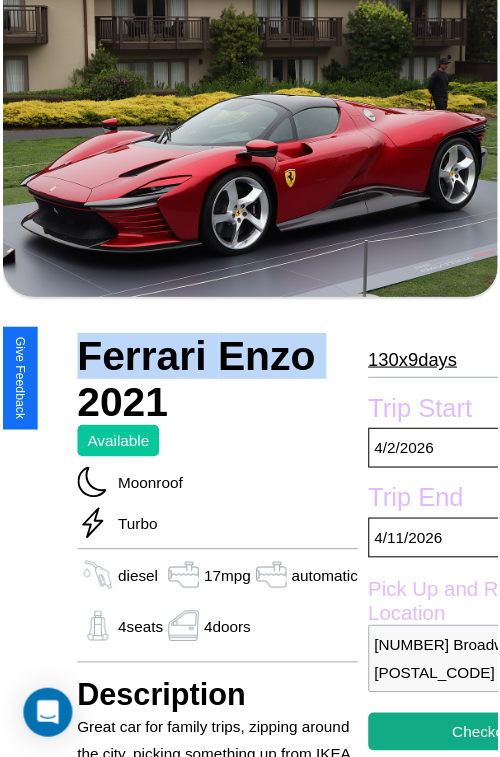 scroll, scrollTop: 180, scrollLeft: 88, axis: both 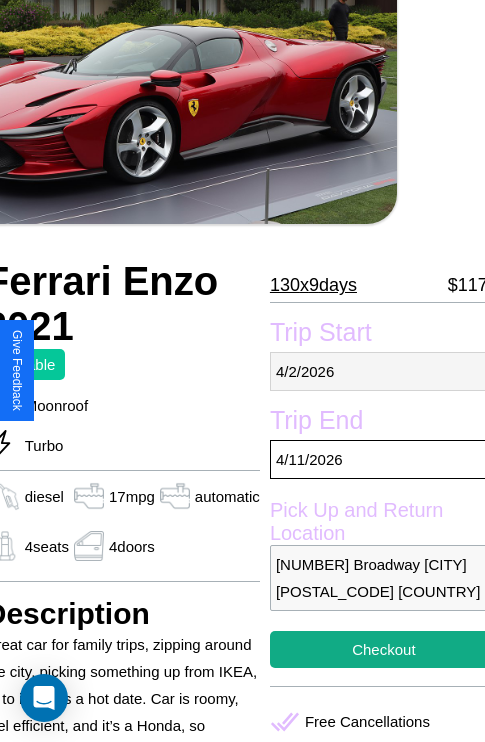 click on "4 / 2 / 2026" at bounding box center (384, 371) 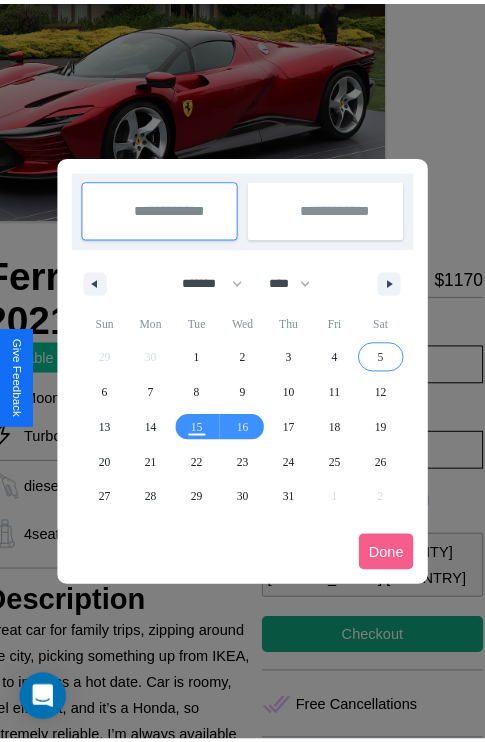 scroll, scrollTop: 0, scrollLeft: 88, axis: horizontal 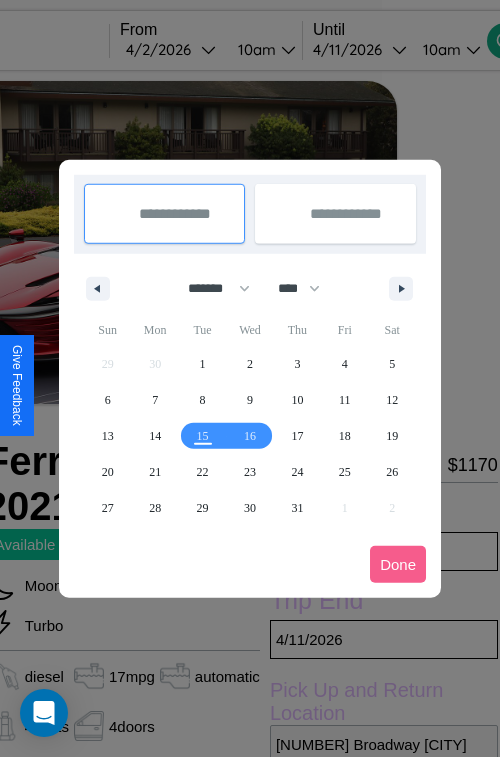 click at bounding box center (250, 378) 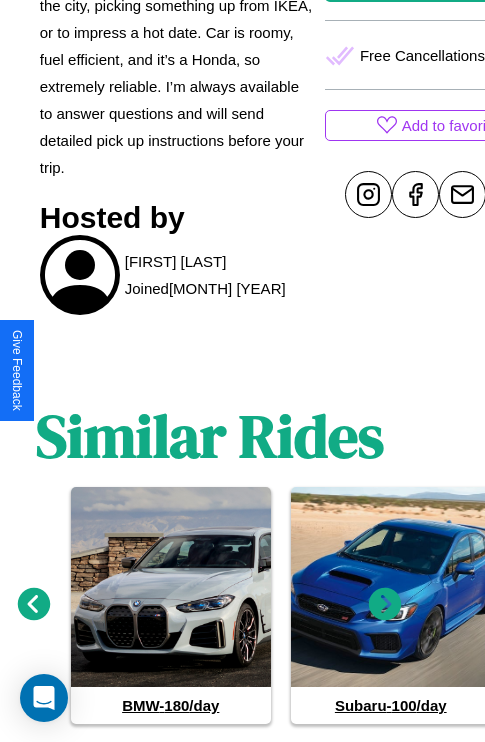 scroll, scrollTop: 895, scrollLeft: 30, axis: both 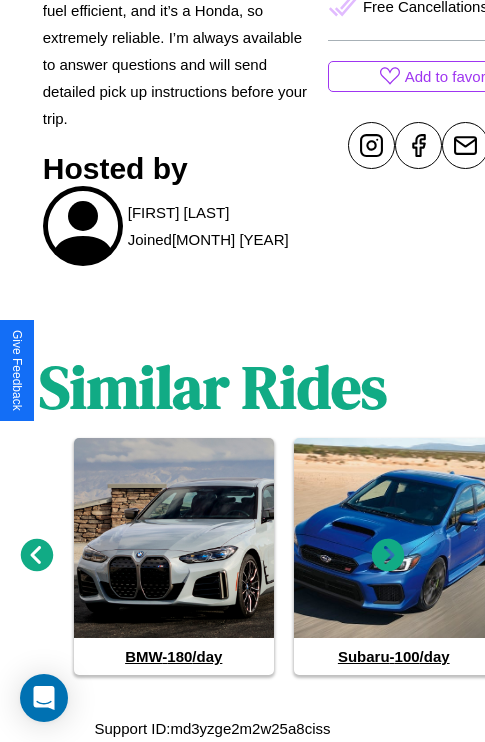click 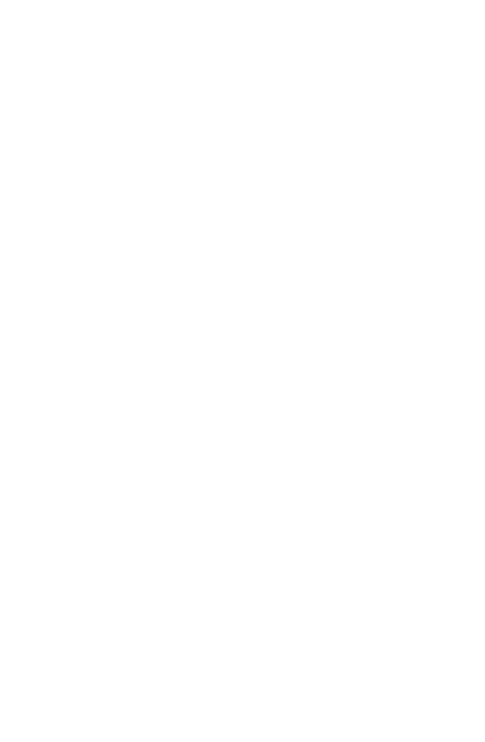 scroll, scrollTop: 0, scrollLeft: 0, axis: both 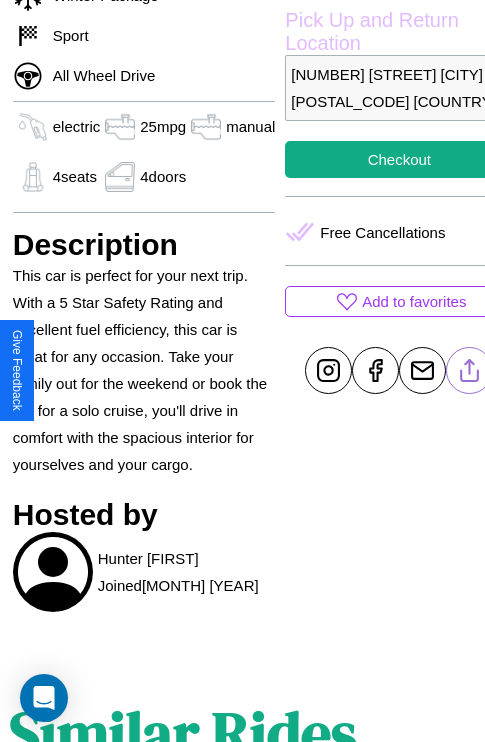 click 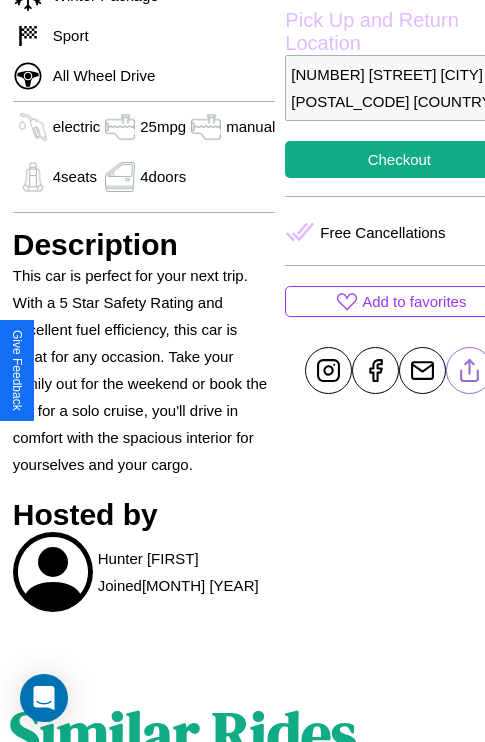 scroll, scrollTop: 432, scrollLeft: 80, axis: both 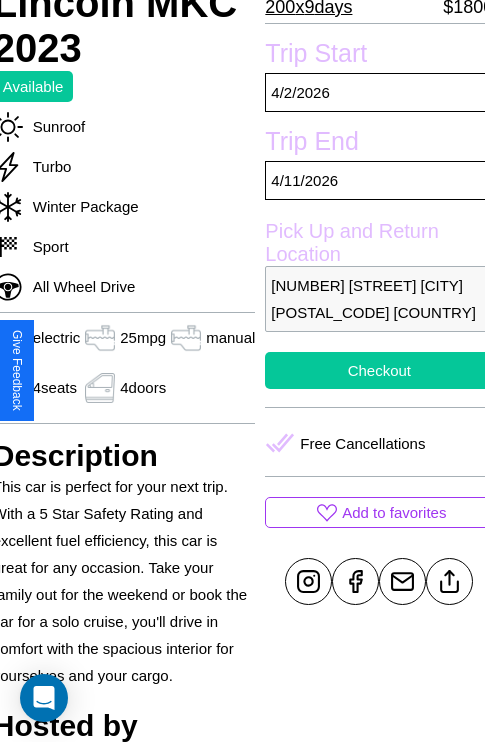 click on "Checkout" at bounding box center [379, 370] 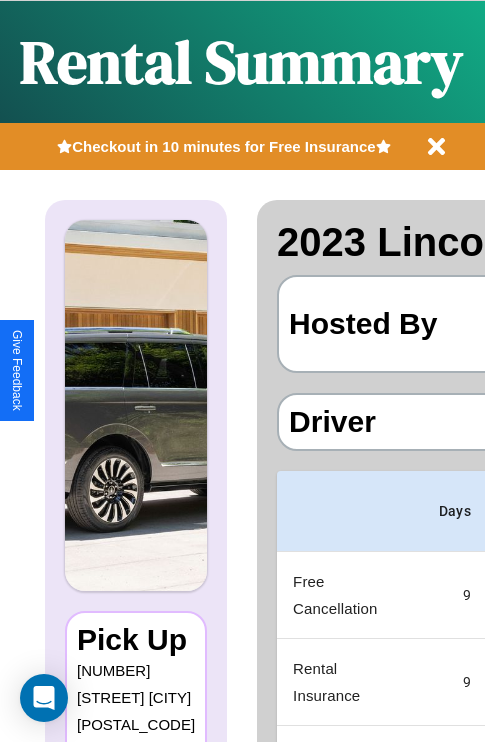 scroll, scrollTop: 0, scrollLeft: 378, axis: horizontal 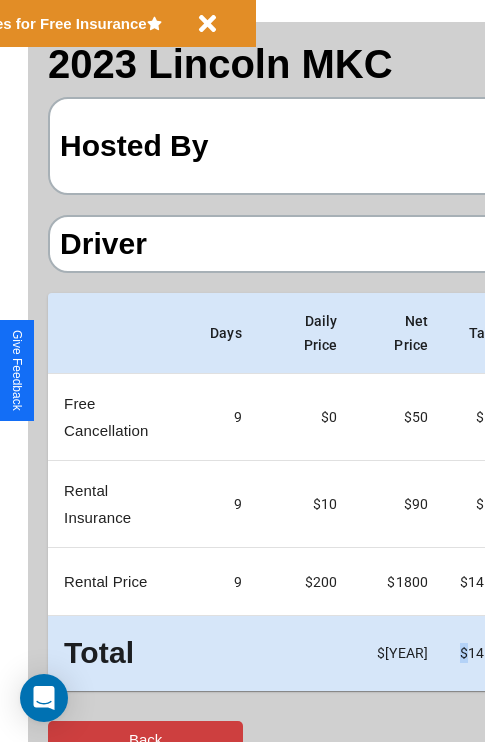 click on "Back" at bounding box center (145, 739) 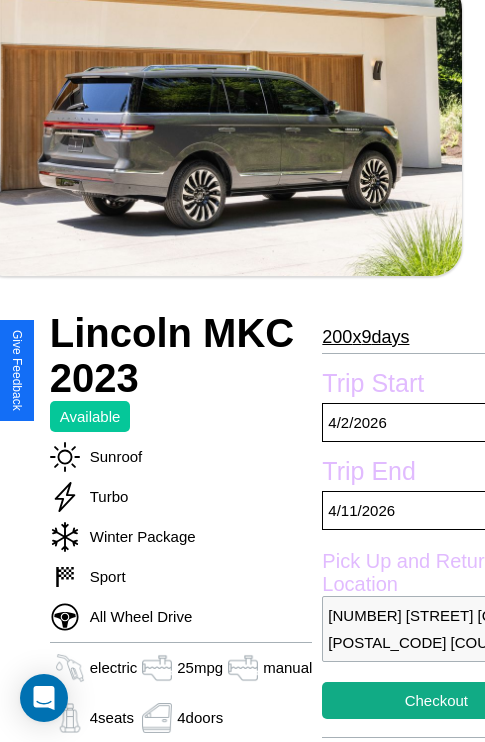 scroll, scrollTop: 360, scrollLeft: 80, axis: both 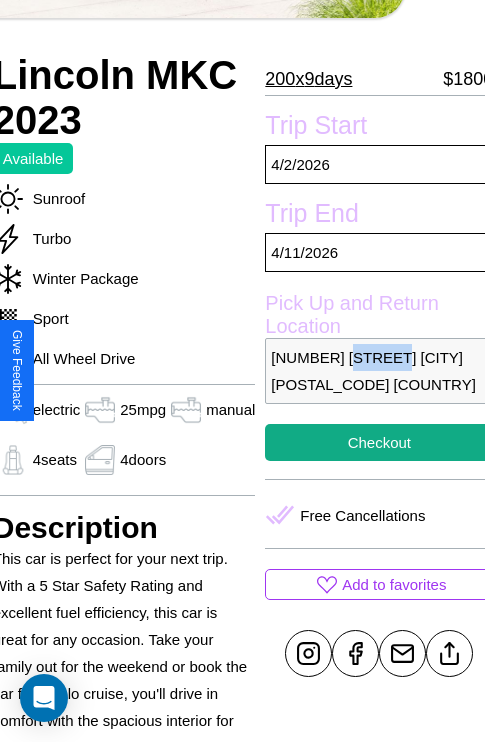 click on "2339 Main Street  Warsaw  67886 Poland" at bounding box center [379, 371] 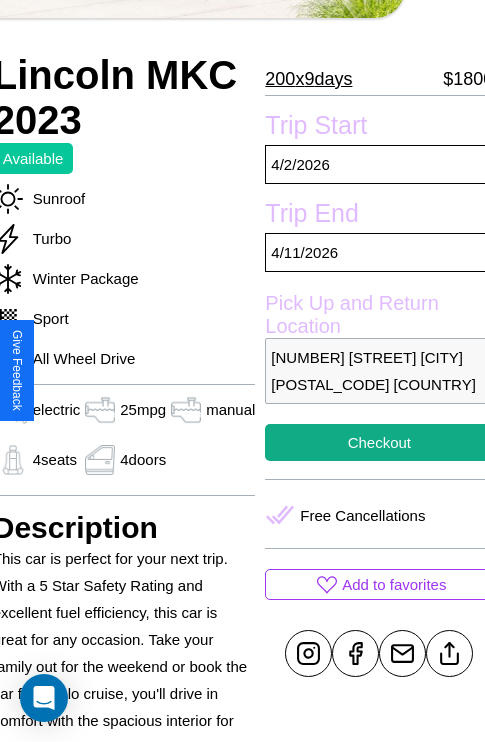 click on "2339 Main Street  Warsaw  67886 Poland" at bounding box center [379, 371] 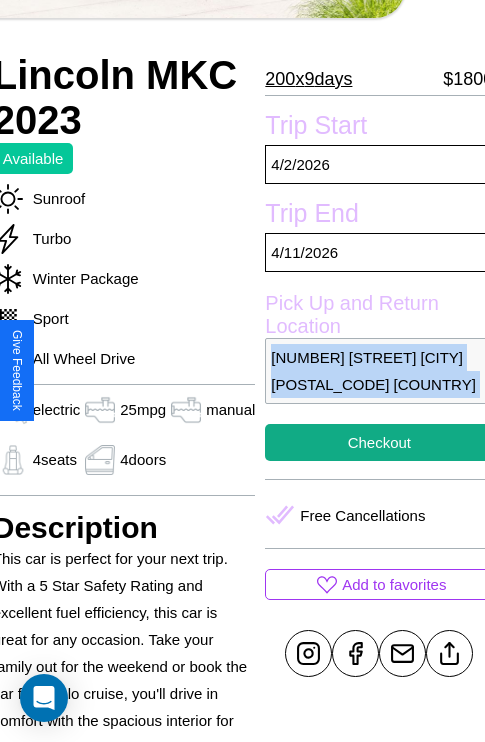 click on "2339 Main Street  Warsaw  67886 Poland" at bounding box center (379, 371) 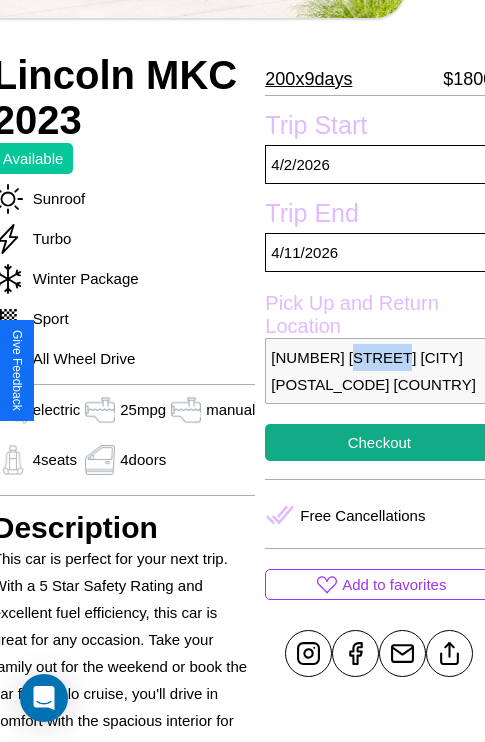click on "2339 Main Street  Warsaw  67886 Poland" at bounding box center [379, 371] 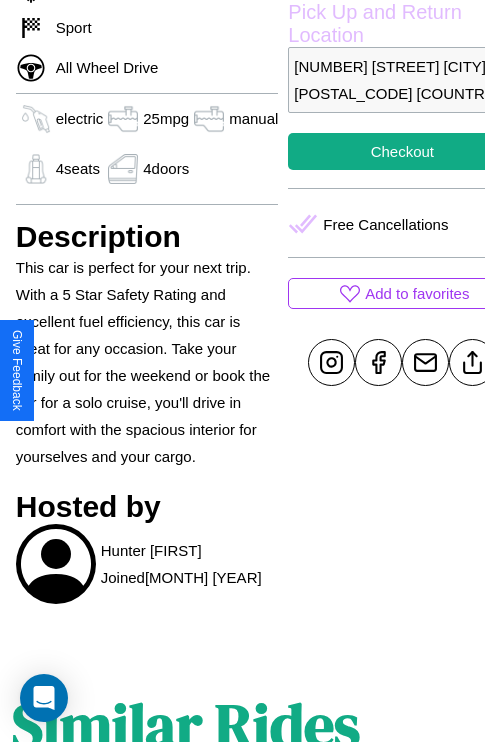 scroll, scrollTop: 989, scrollLeft: 30, axis: both 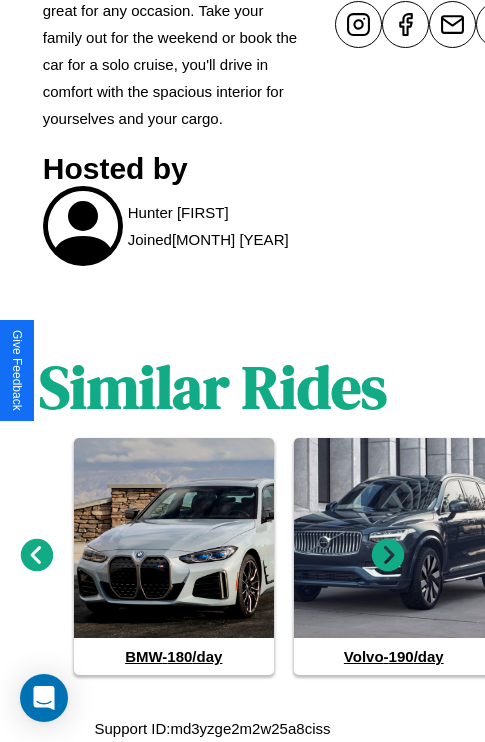 click 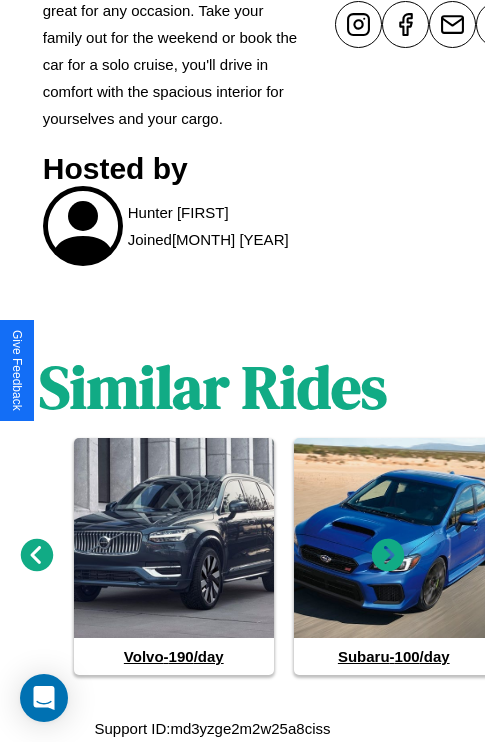 click 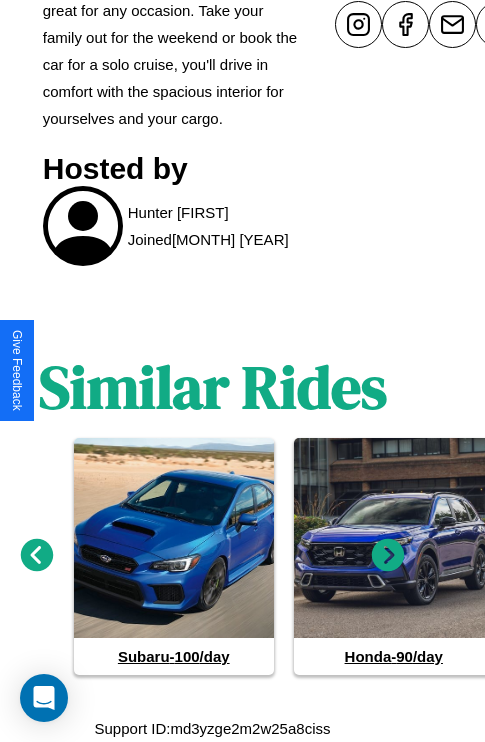 click 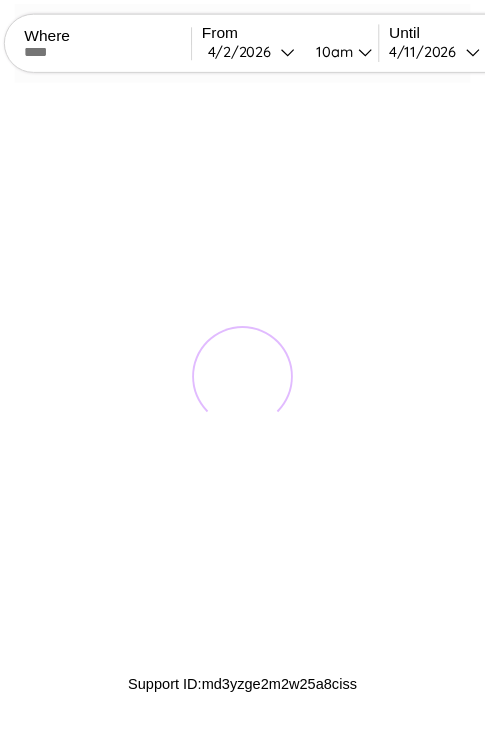 scroll, scrollTop: 0, scrollLeft: 0, axis: both 